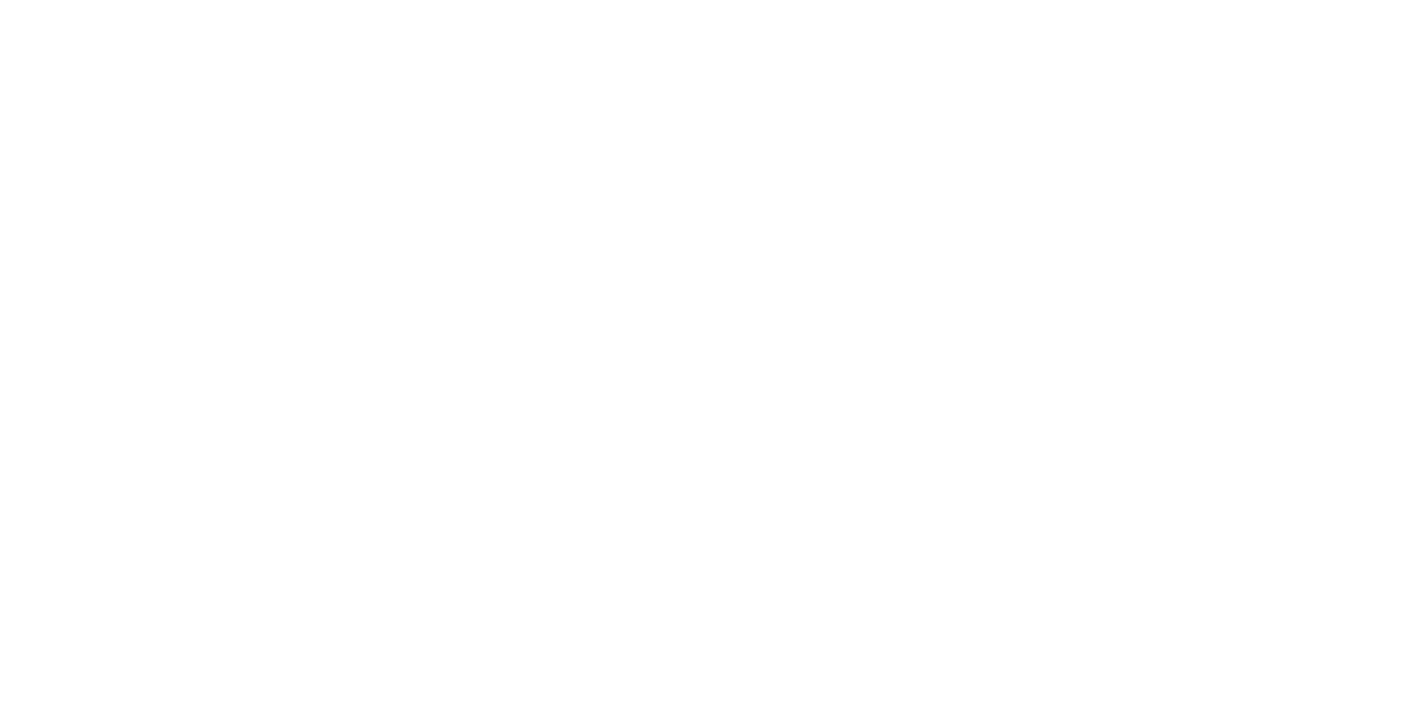 scroll, scrollTop: 0, scrollLeft: 0, axis: both 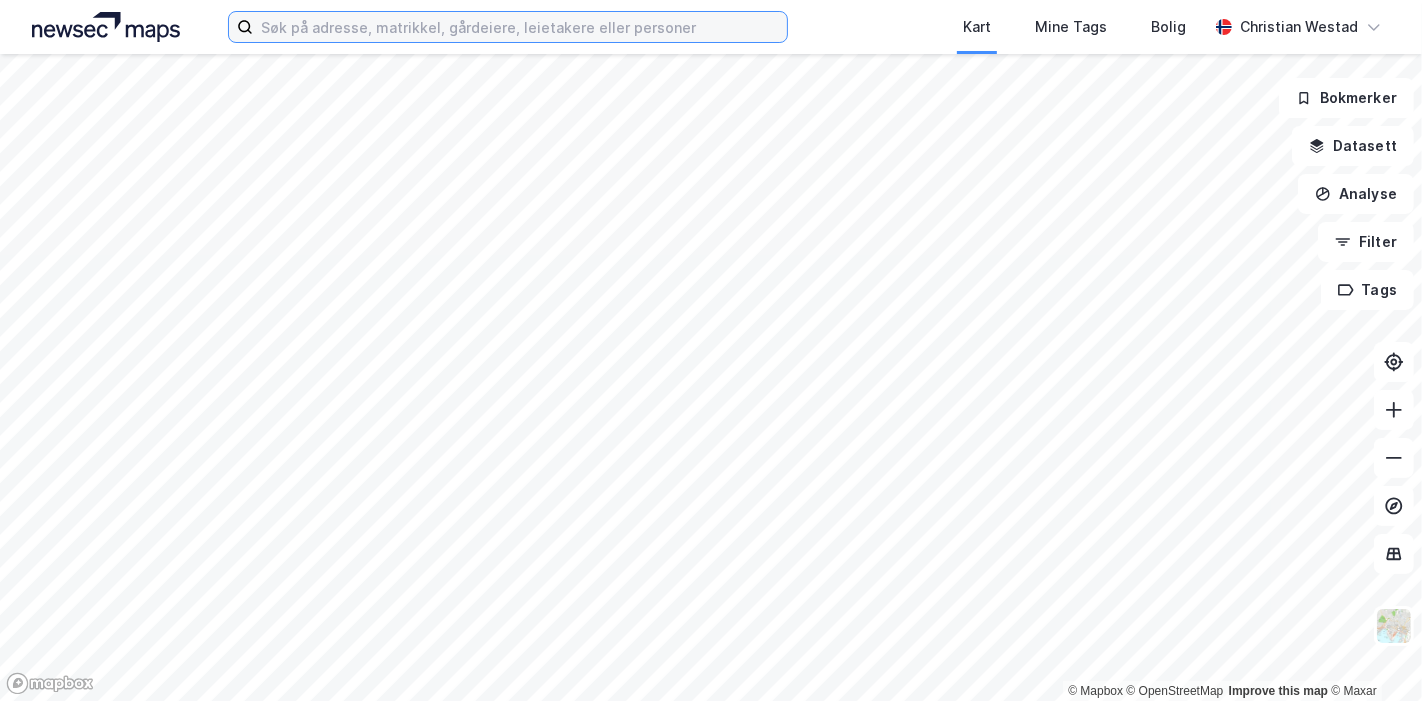 click at bounding box center [520, 27] 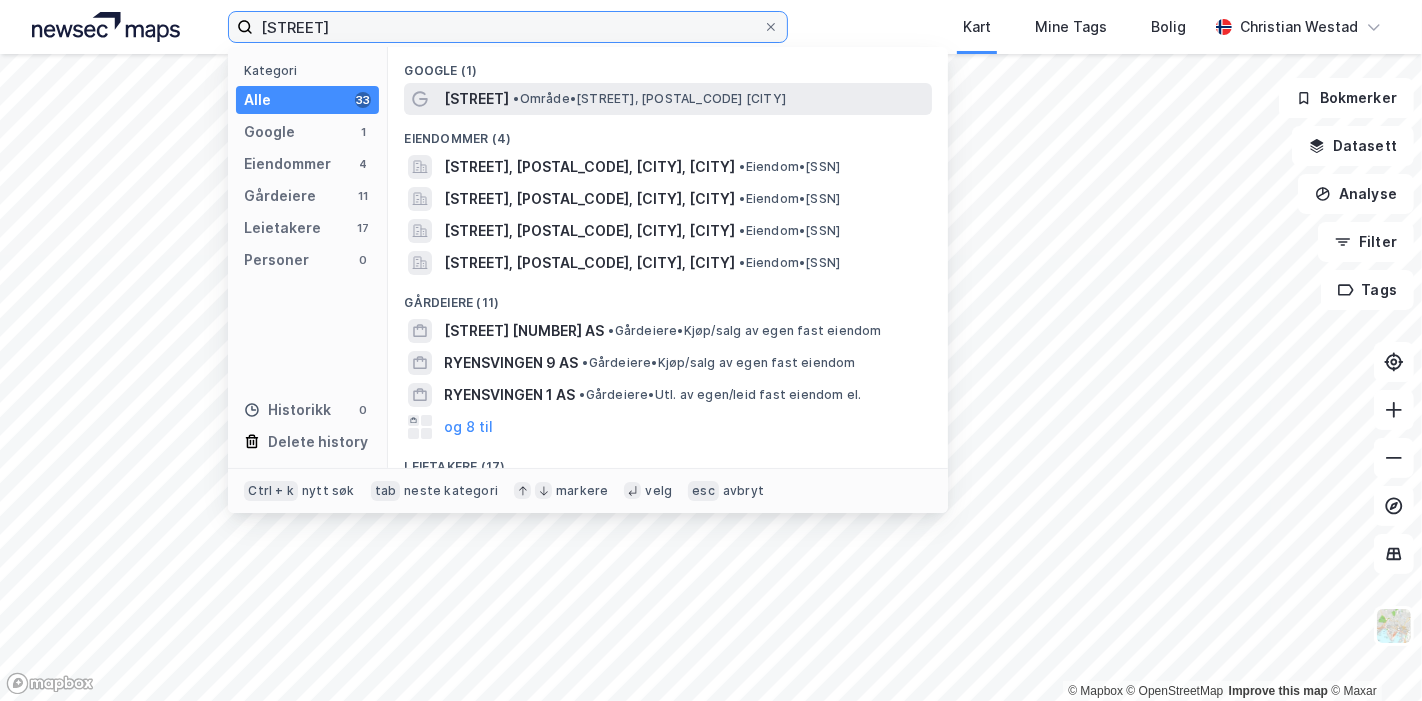 type on "[STREET]" 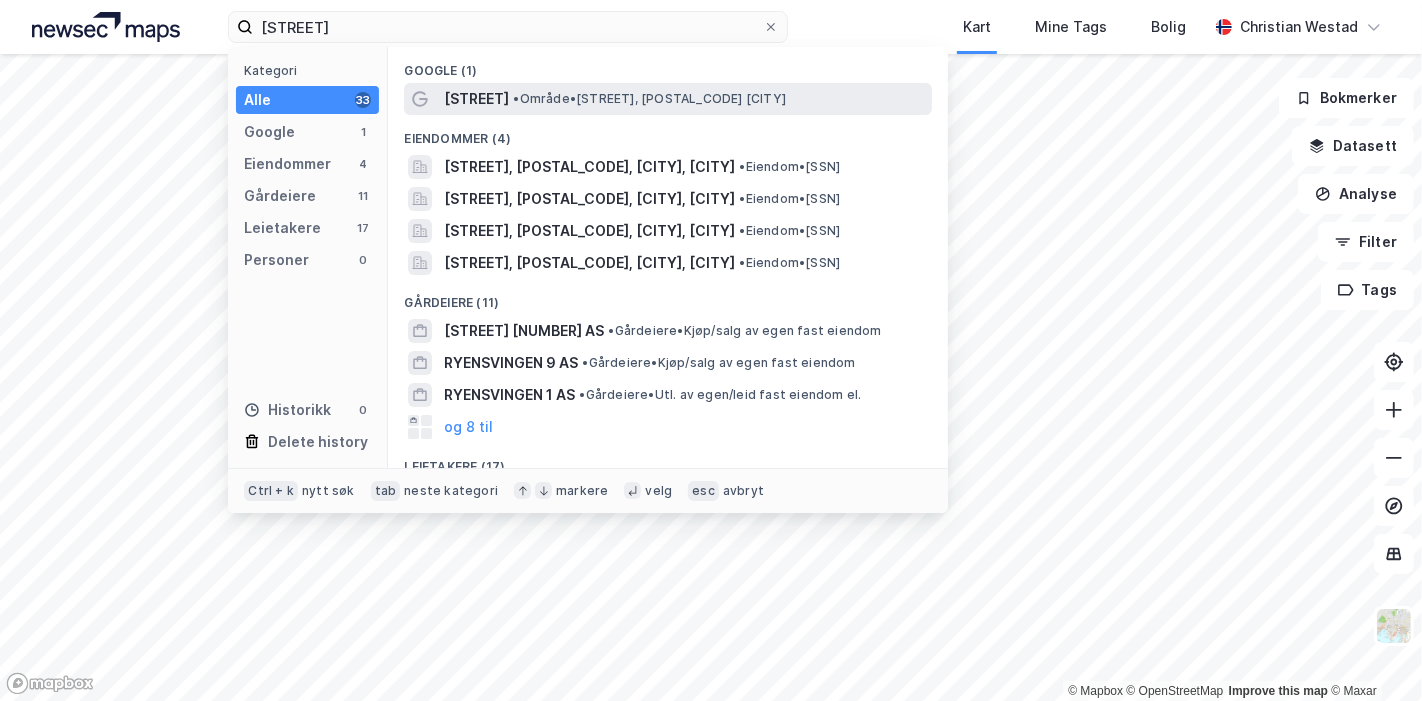 click on "[STREET]" at bounding box center [476, 99] 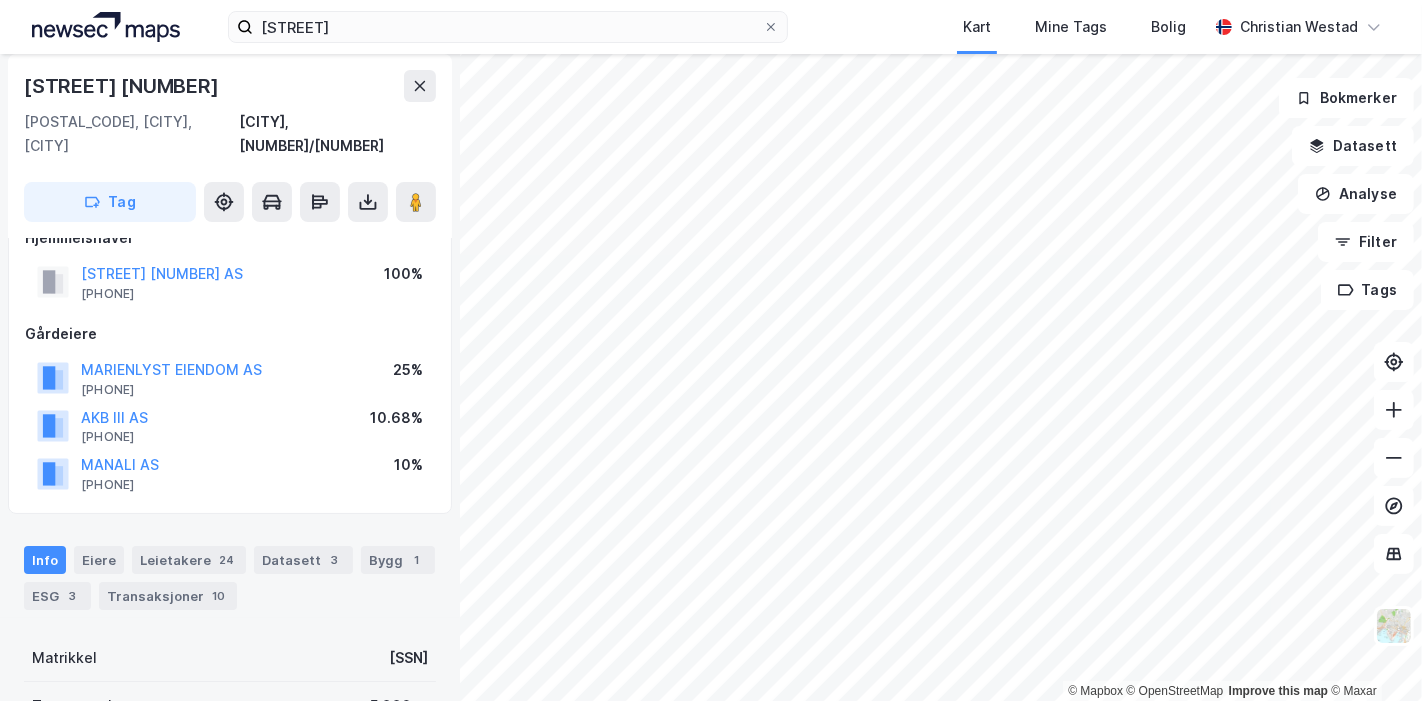 scroll, scrollTop: 0, scrollLeft: 0, axis: both 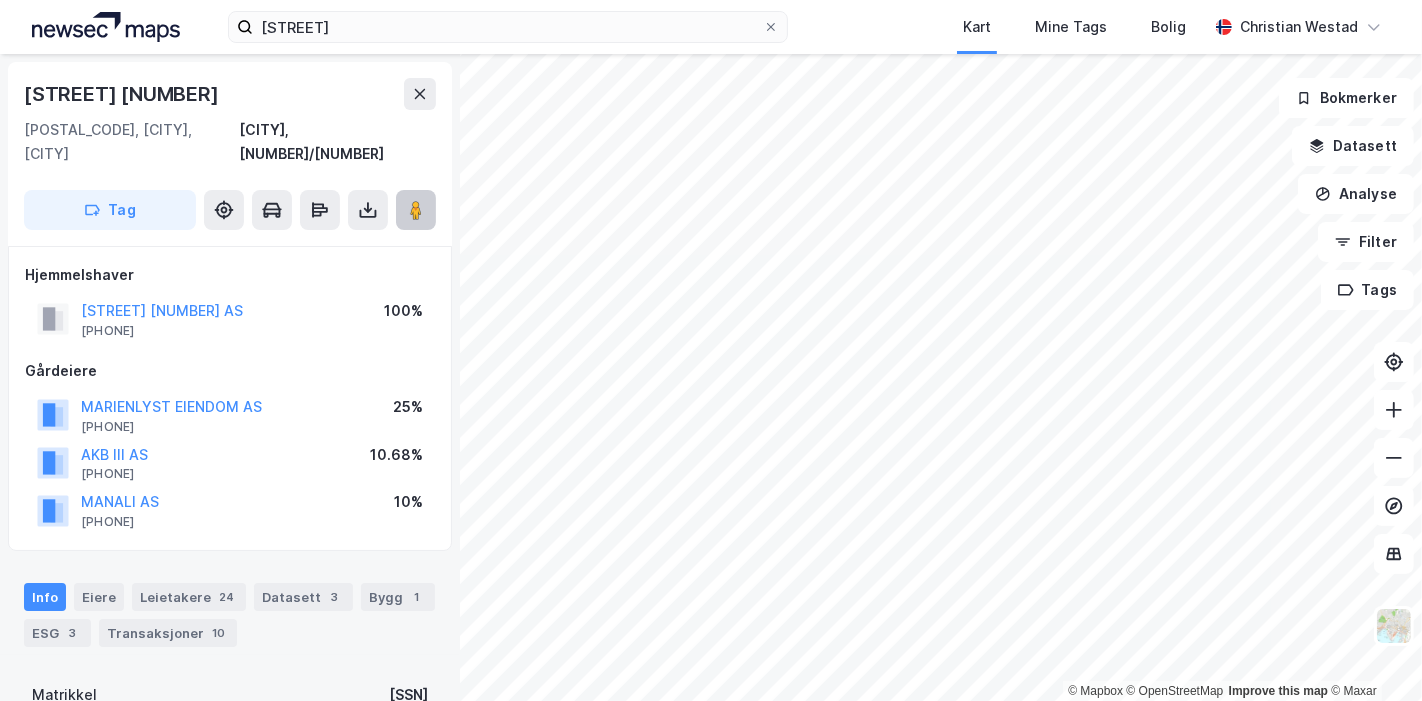 click 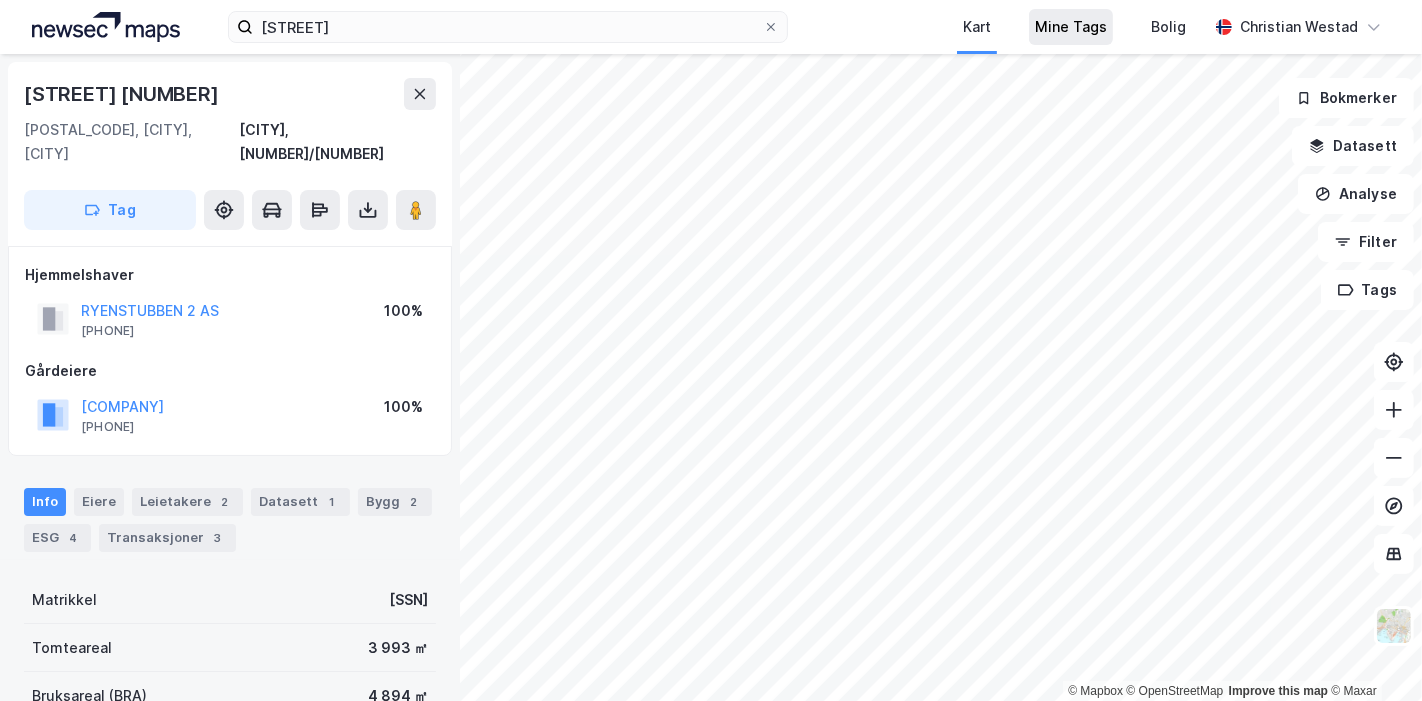 scroll, scrollTop: 1, scrollLeft: 0, axis: vertical 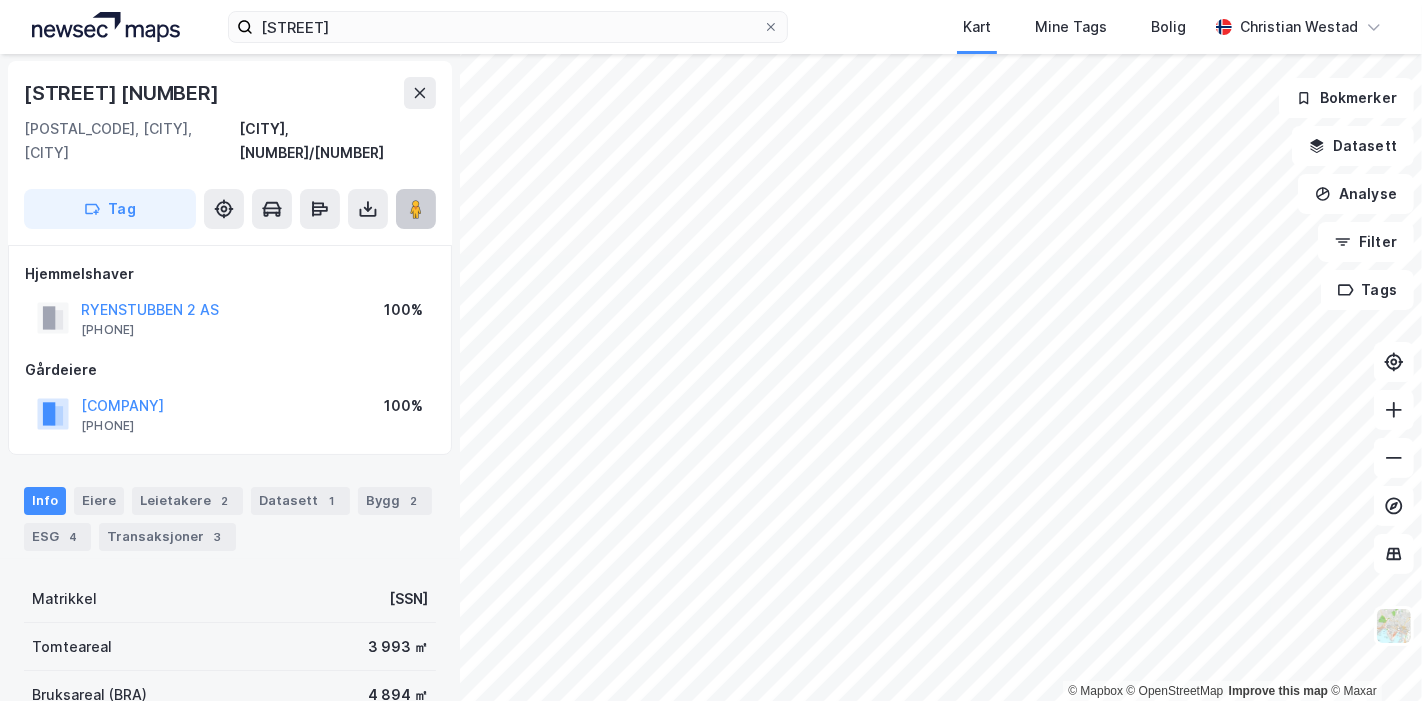 click at bounding box center [416, 209] 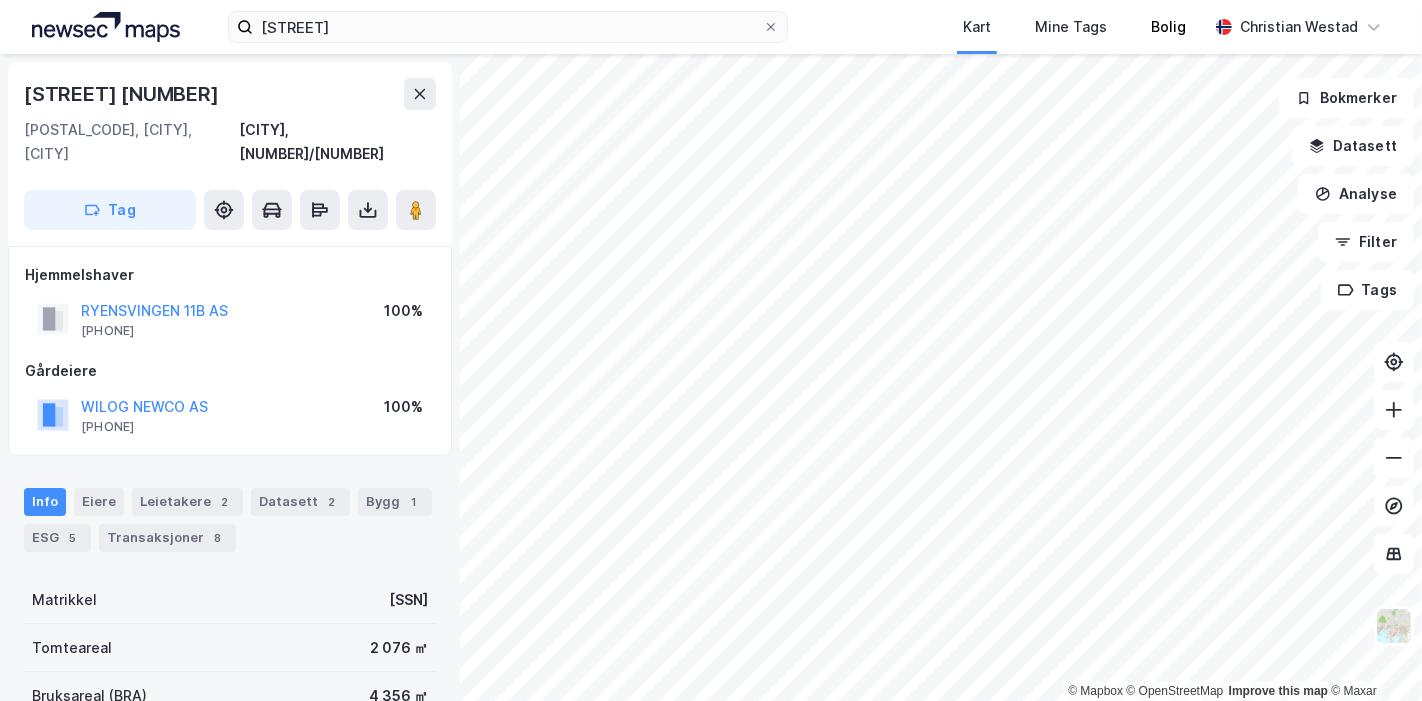 scroll, scrollTop: 1, scrollLeft: 0, axis: vertical 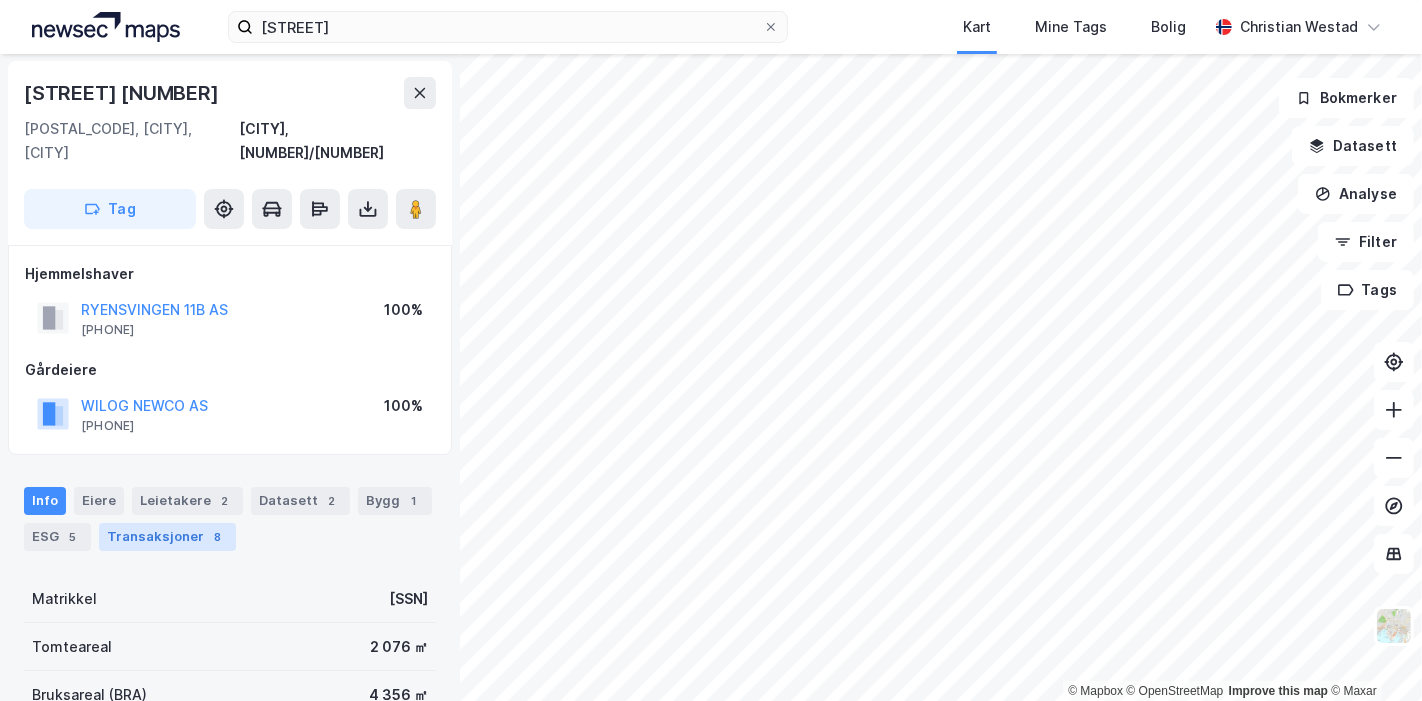 click on "8" at bounding box center [218, 537] 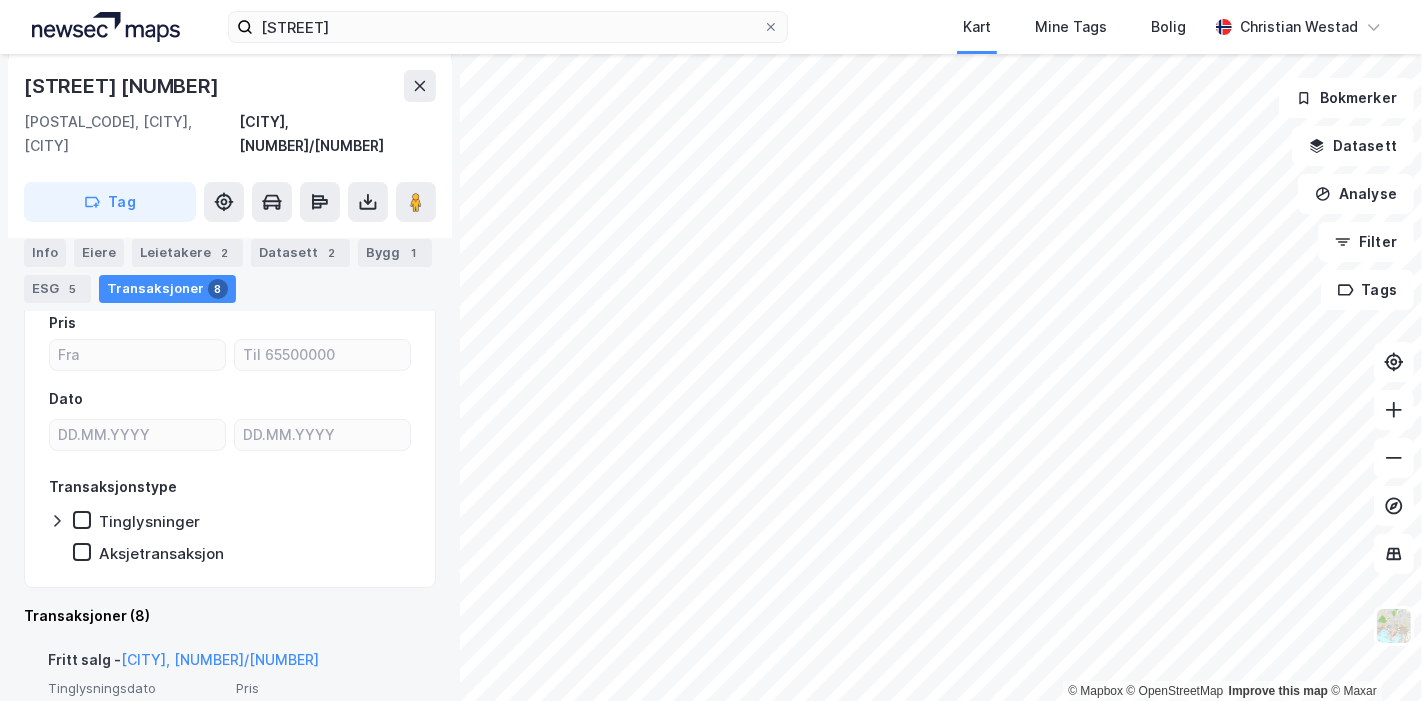 scroll, scrollTop: 493, scrollLeft: 0, axis: vertical 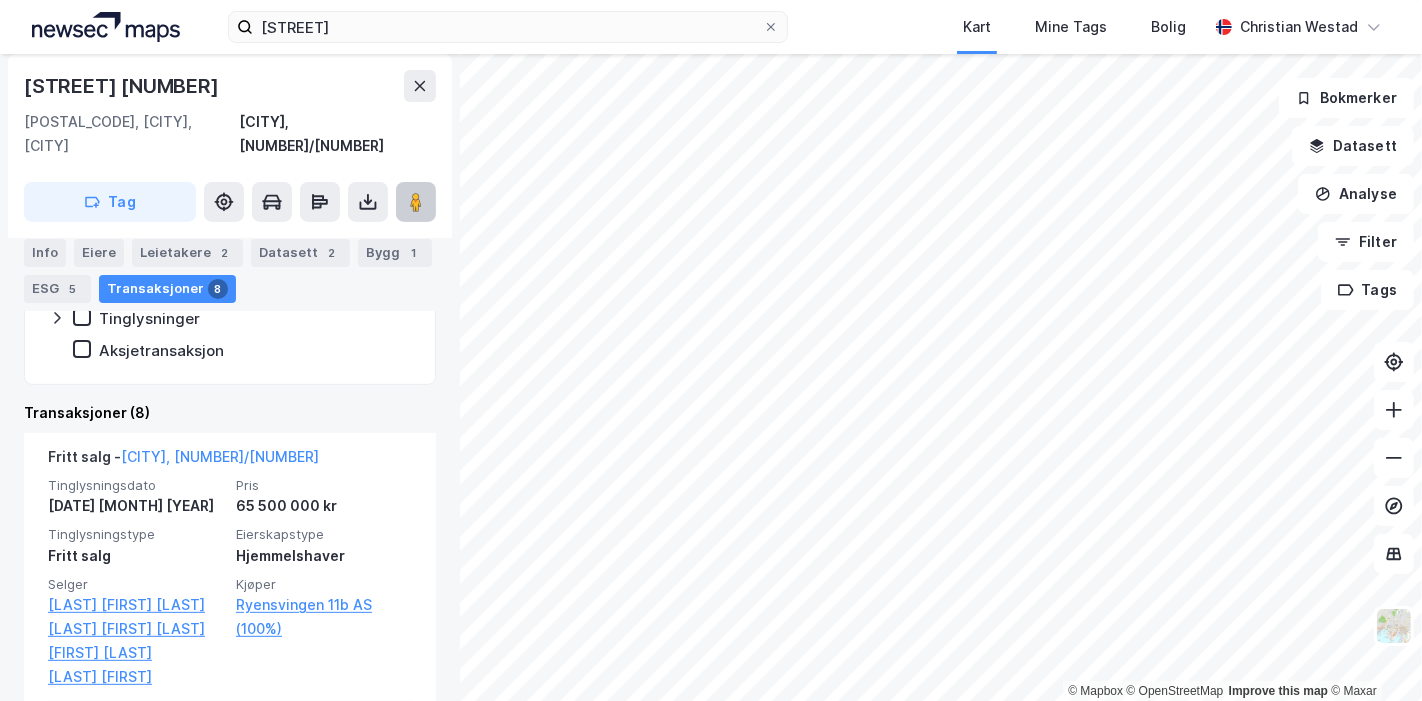 click 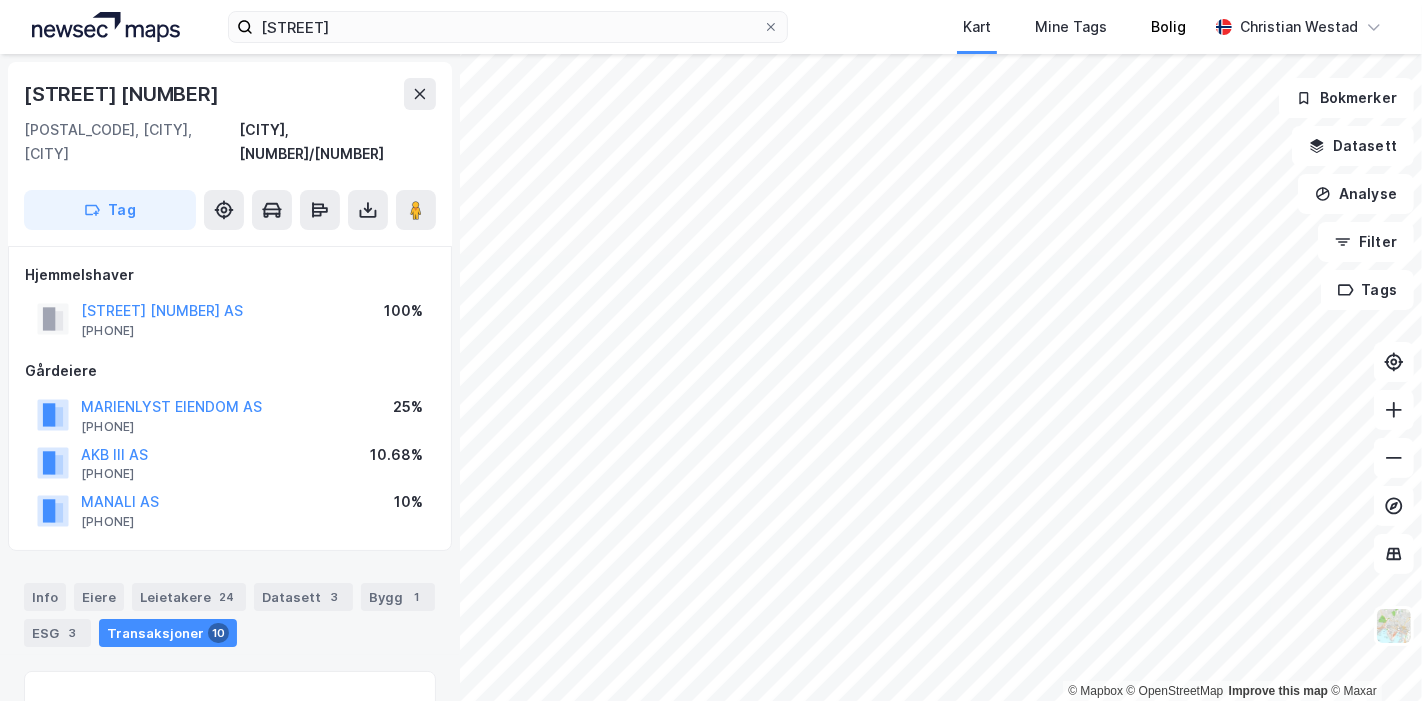 scroll, scrollTop: 318, scrollLeft: 0, axis: vertical 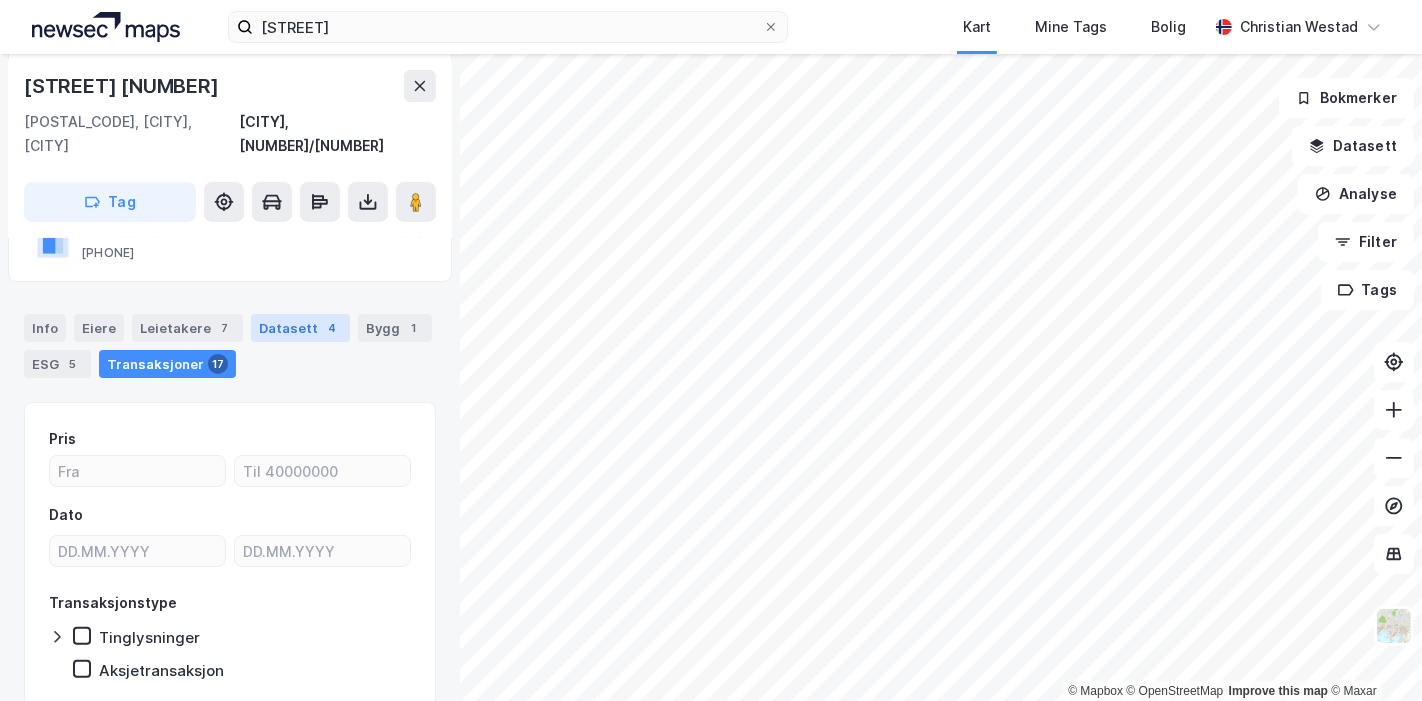 click on "Datasett 4" at bounding box center [300, 328] 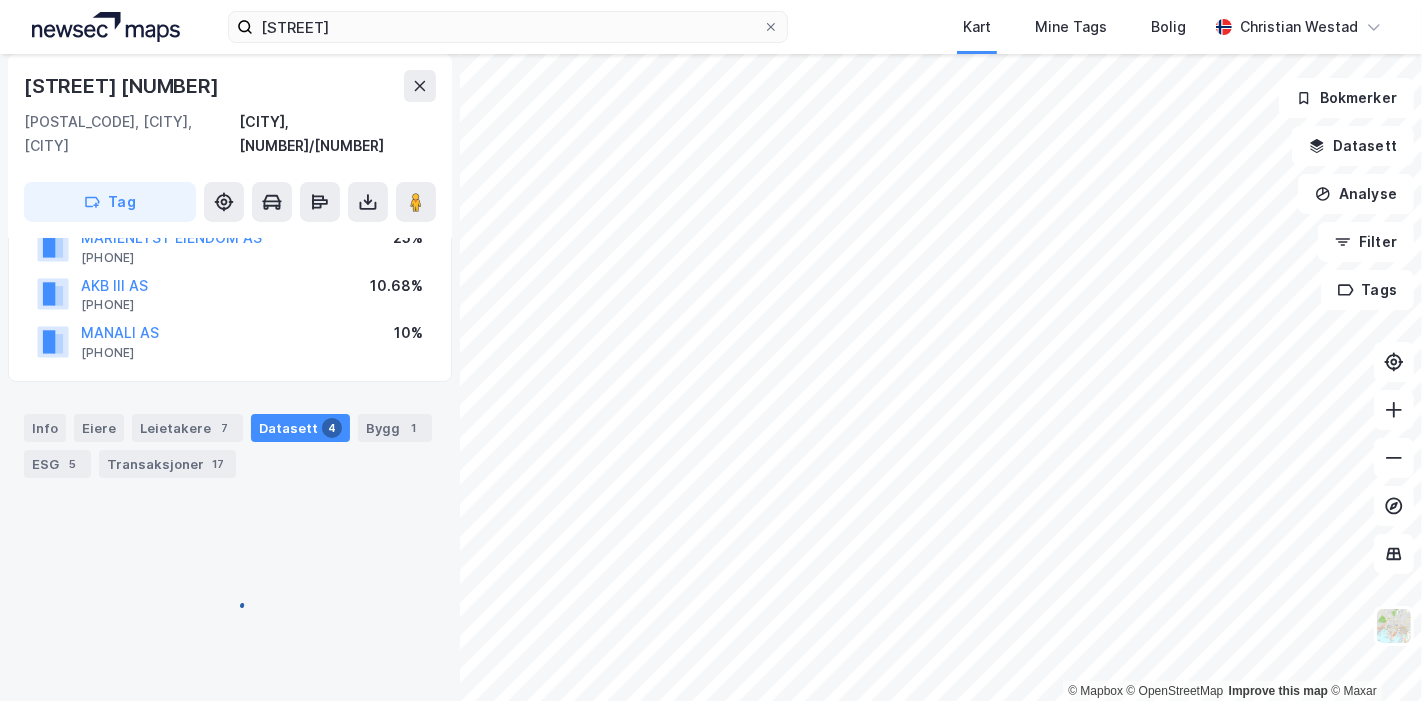 scroll, scrollTop: 269, scrollLeft: 0, axis: vertical 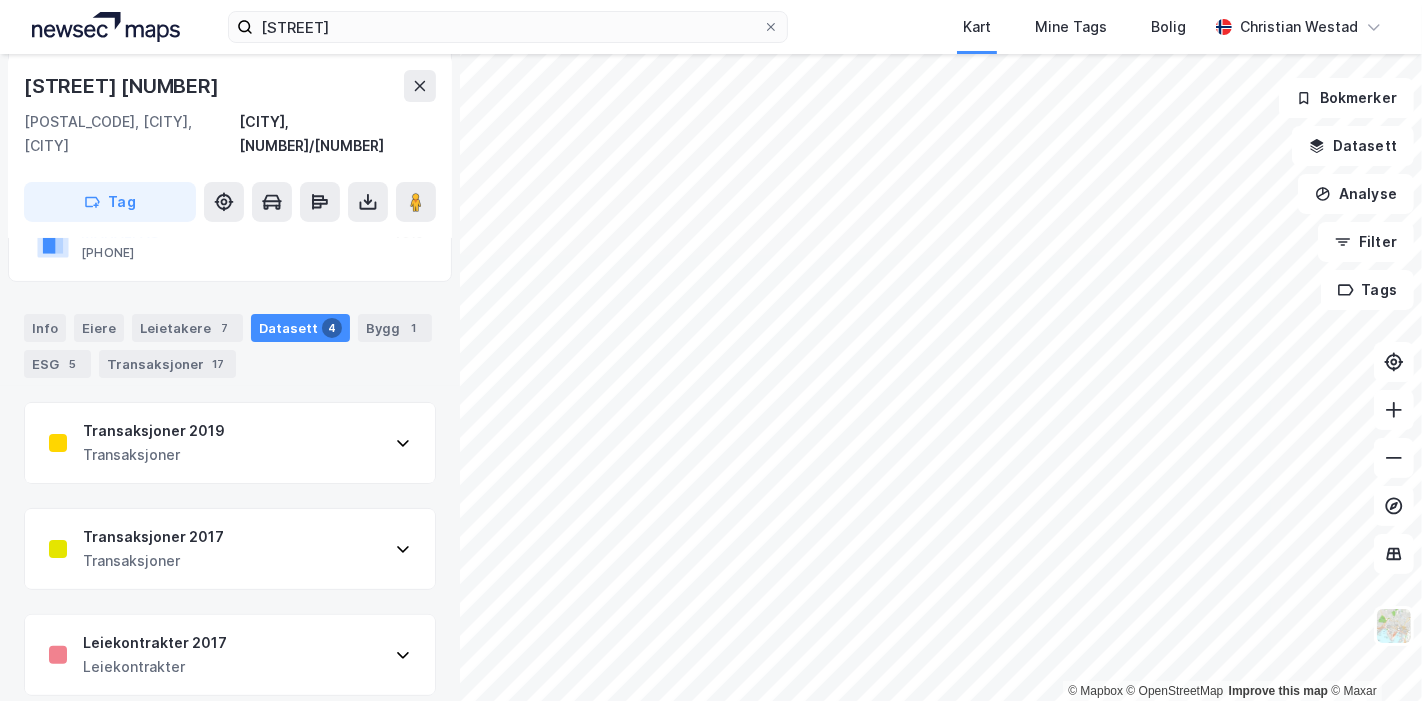 click on "Transaksjoner 2019 Transaksjoner" at bounding box center (230, 443) 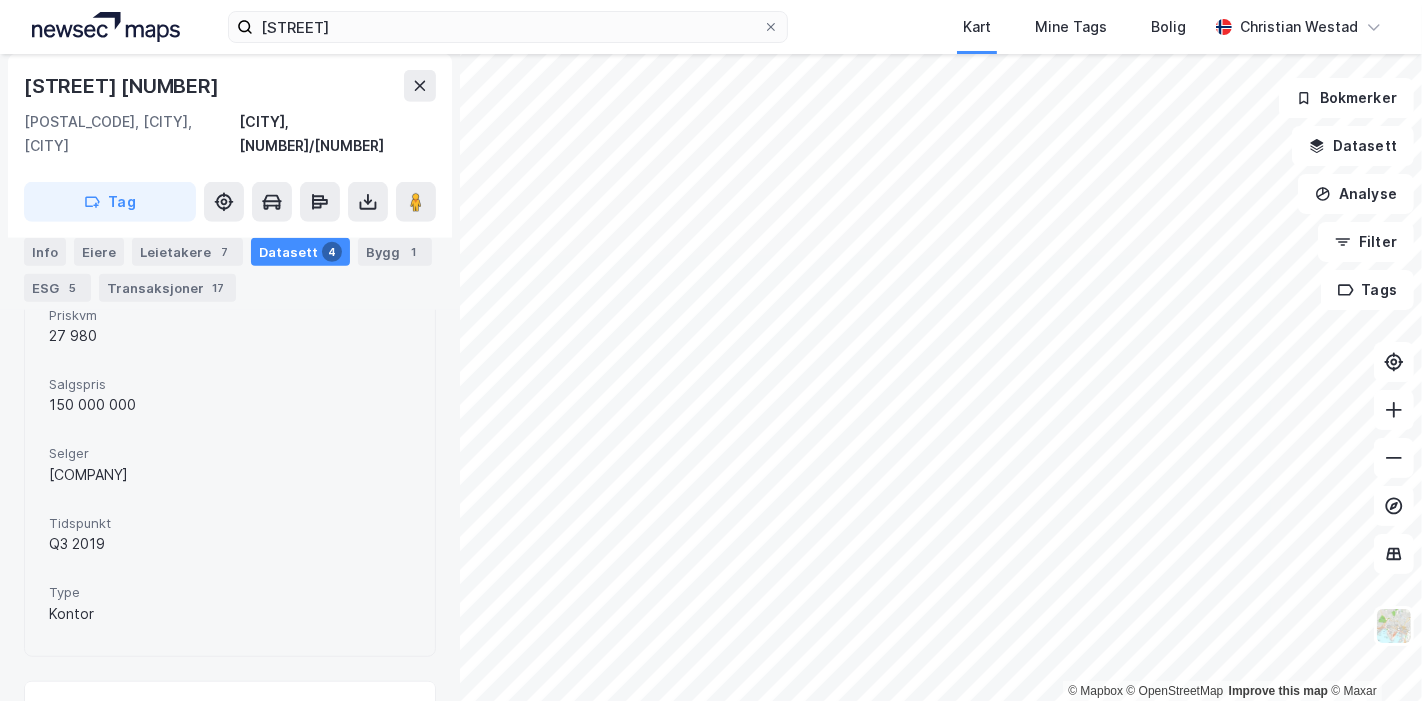 scroll, scrollTop: 962, scrollLeft: 0, axis: vertical 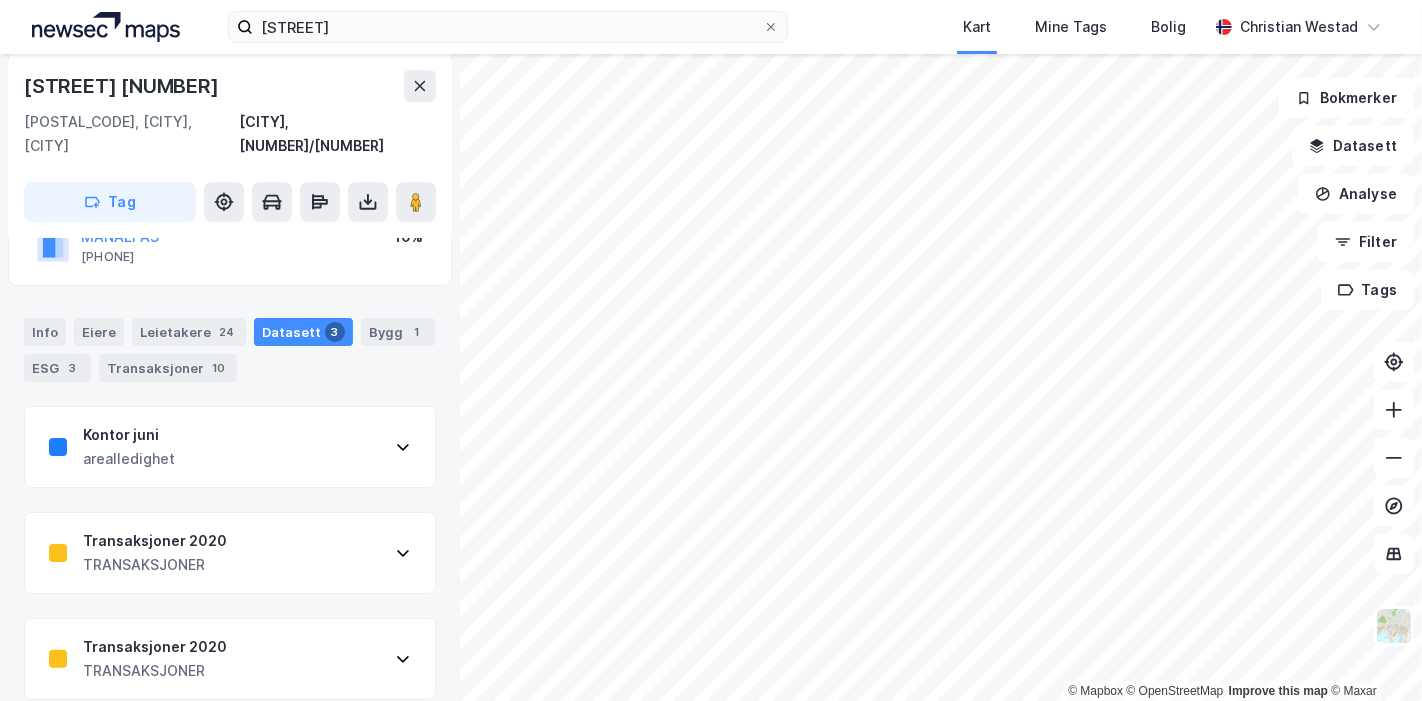 click on "Transaksjoner 2020 TRANSAKSJONER" at bounding box center [230, 553] 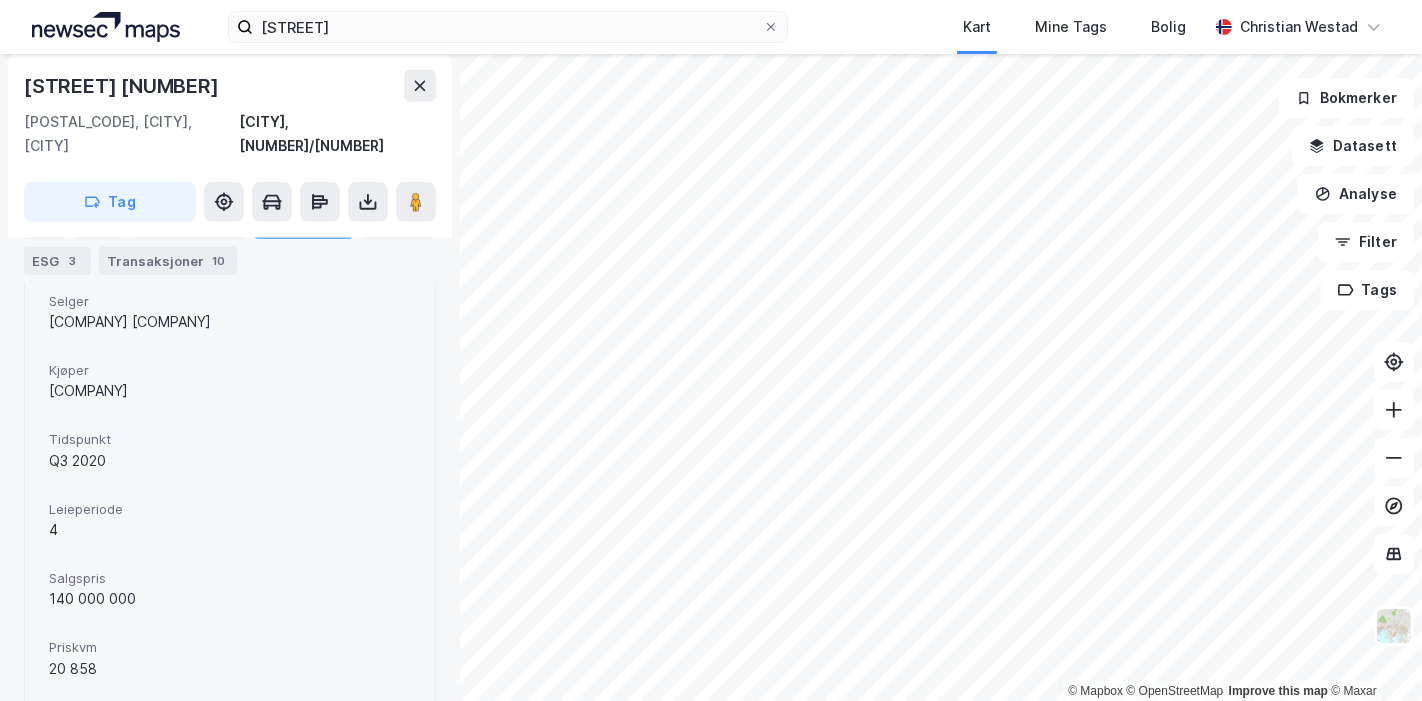 scroll, scrollTop: 872, scrollLeft: 0, axis: vertical 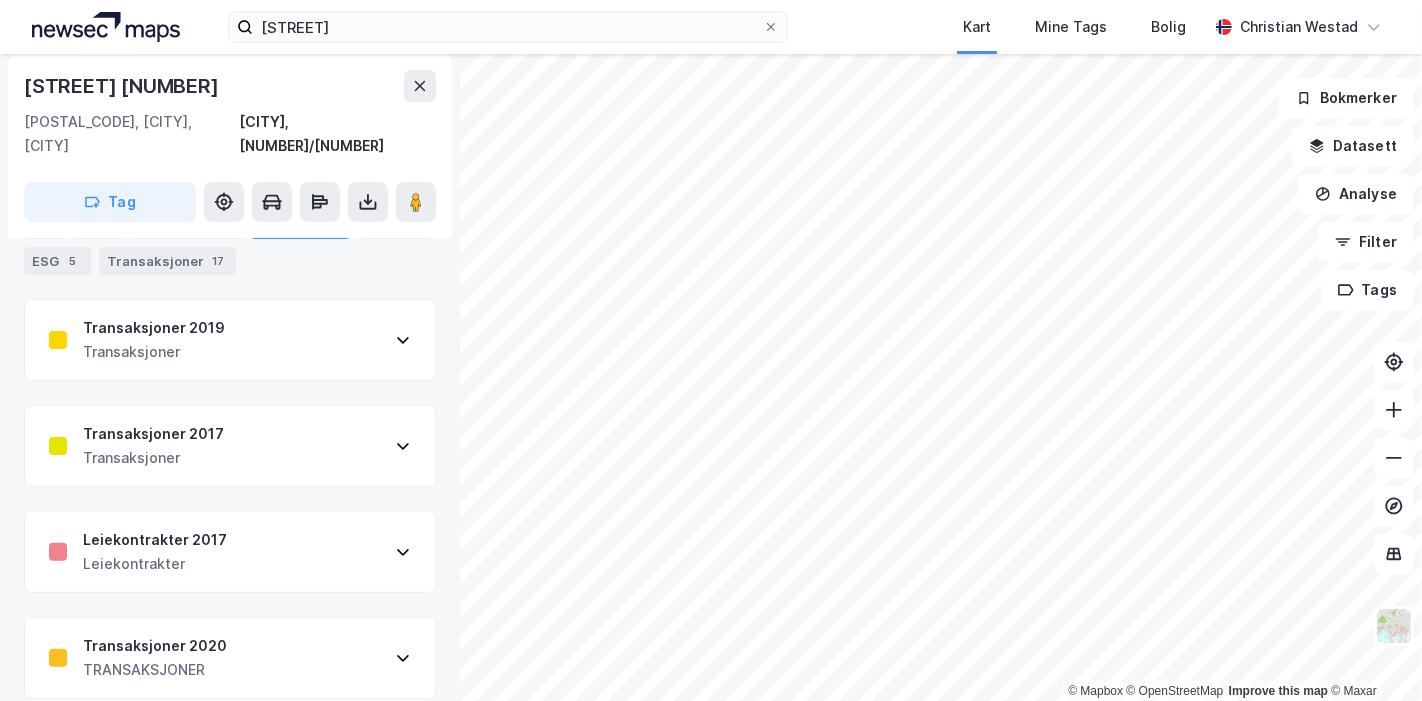 click on "Transaksjoner 2019 Transaksjoner" at bounding box center [230, 340] 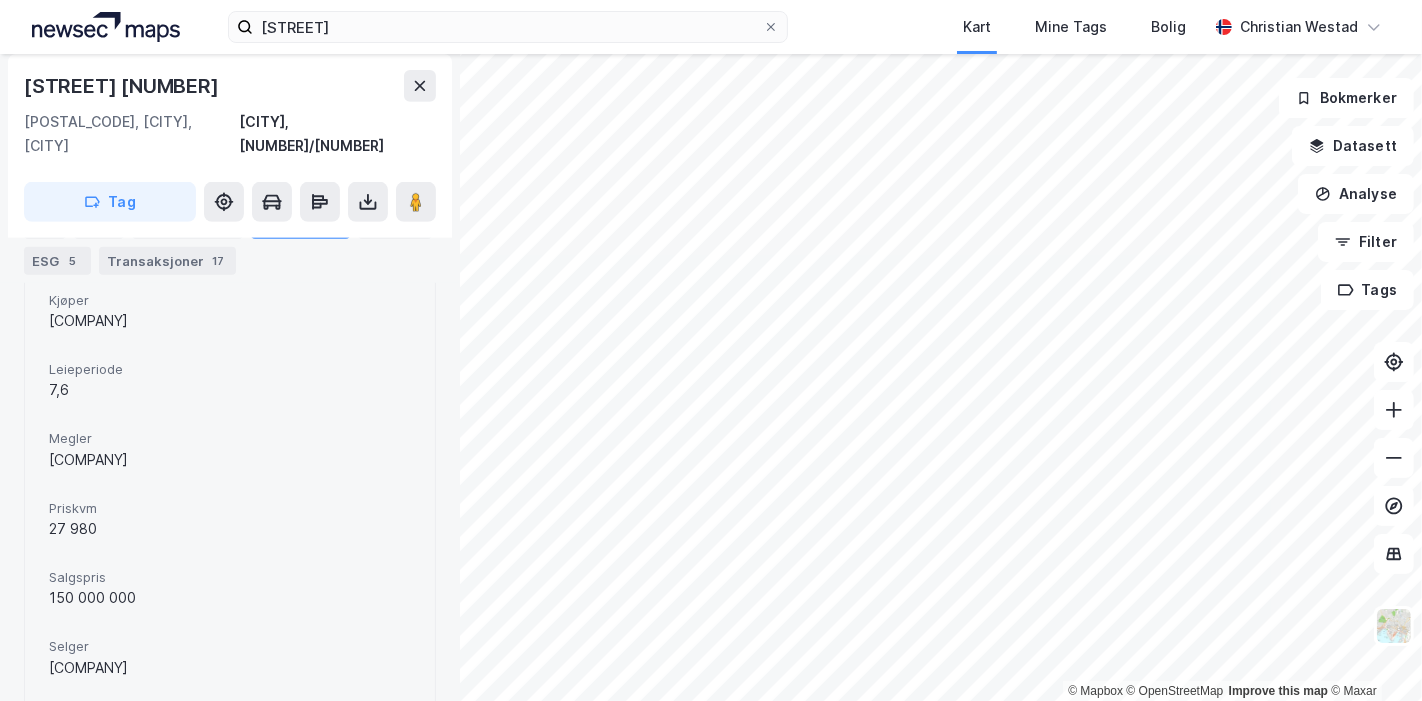 scroll, scrollTop: 770, scrollLeft: 0, axis: vertical 